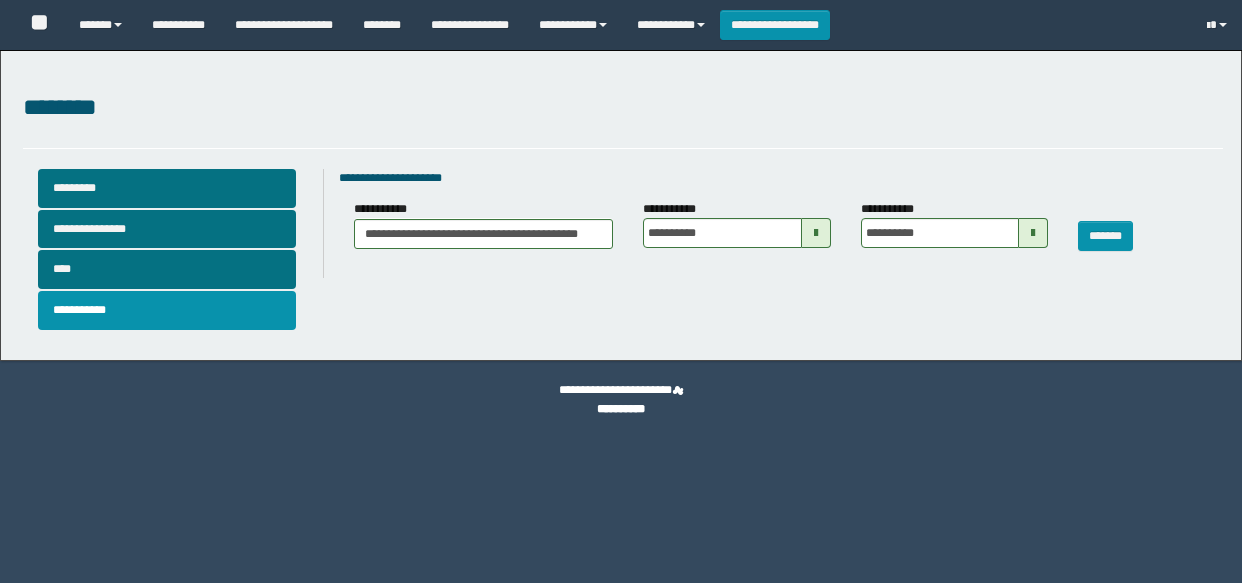 click on "**********" at bounding box center [284, 25] 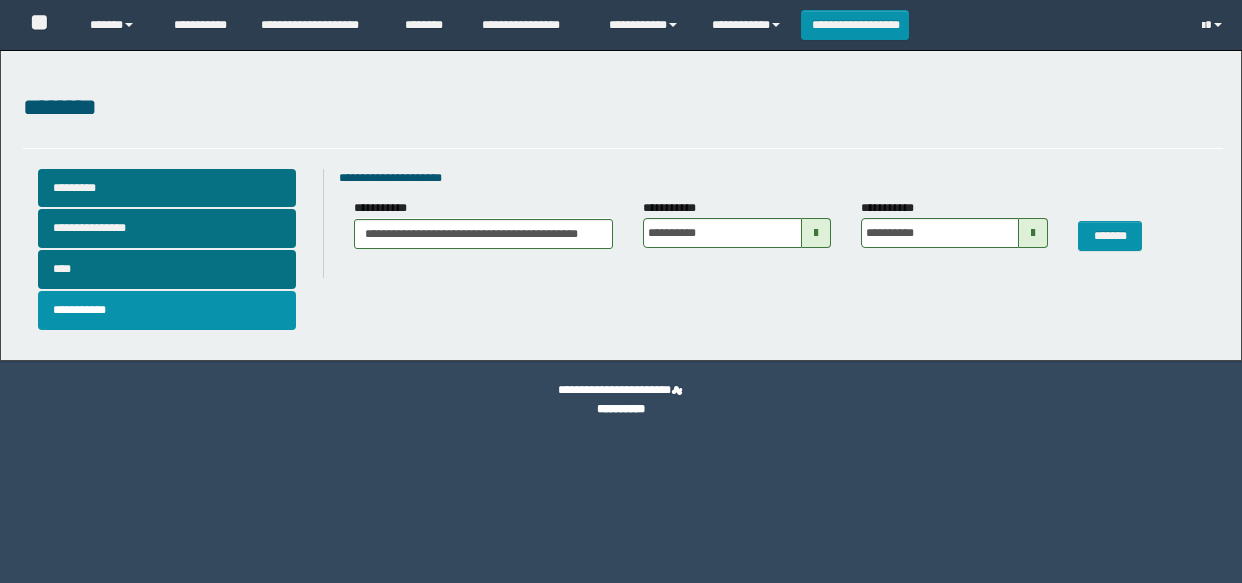 scroll, scrollTop: 0, scrollLeft: 0, axis: both 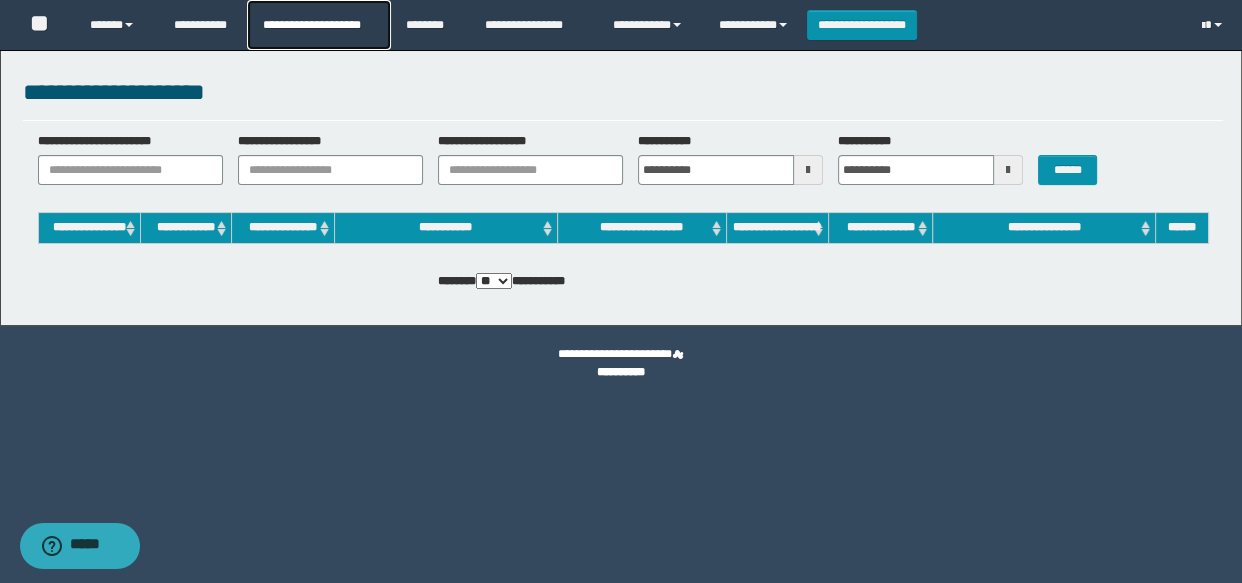 click on "**********" at bounding box center (318, 25) 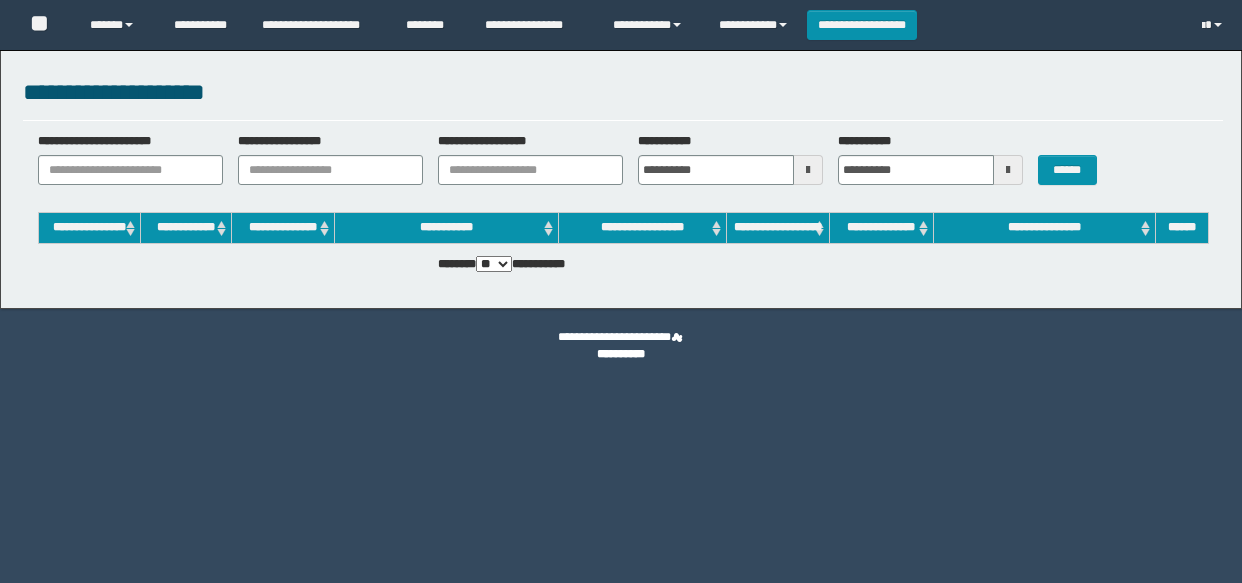 scroll, scrollTop: 0, scrollLeft: 0, axis: both 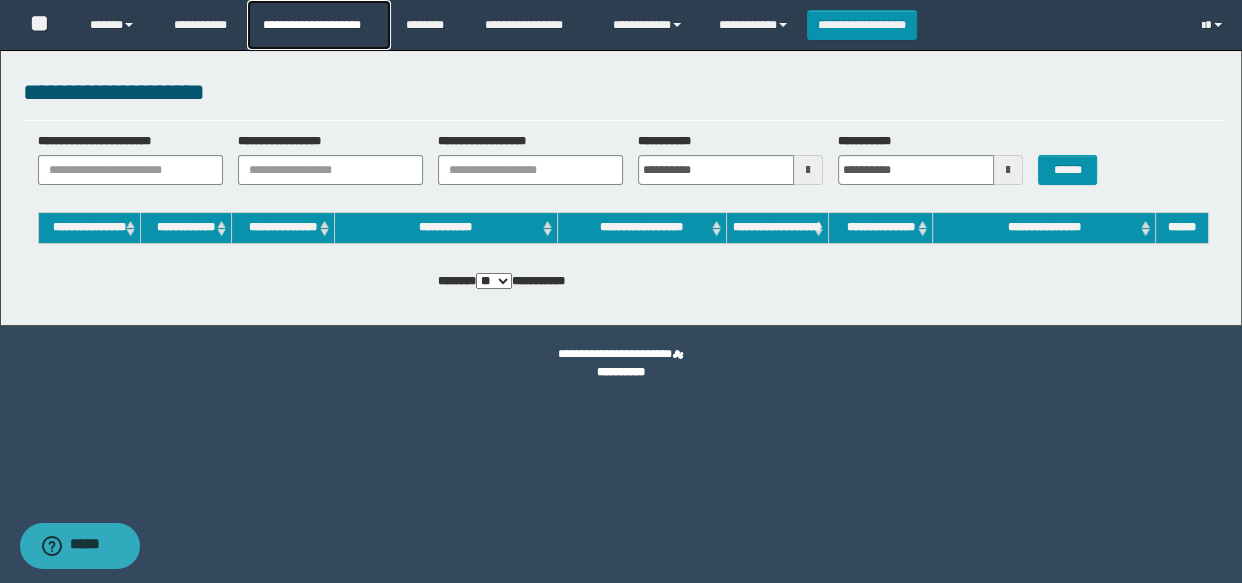 click on "**********" at bounding box center (318, 25) 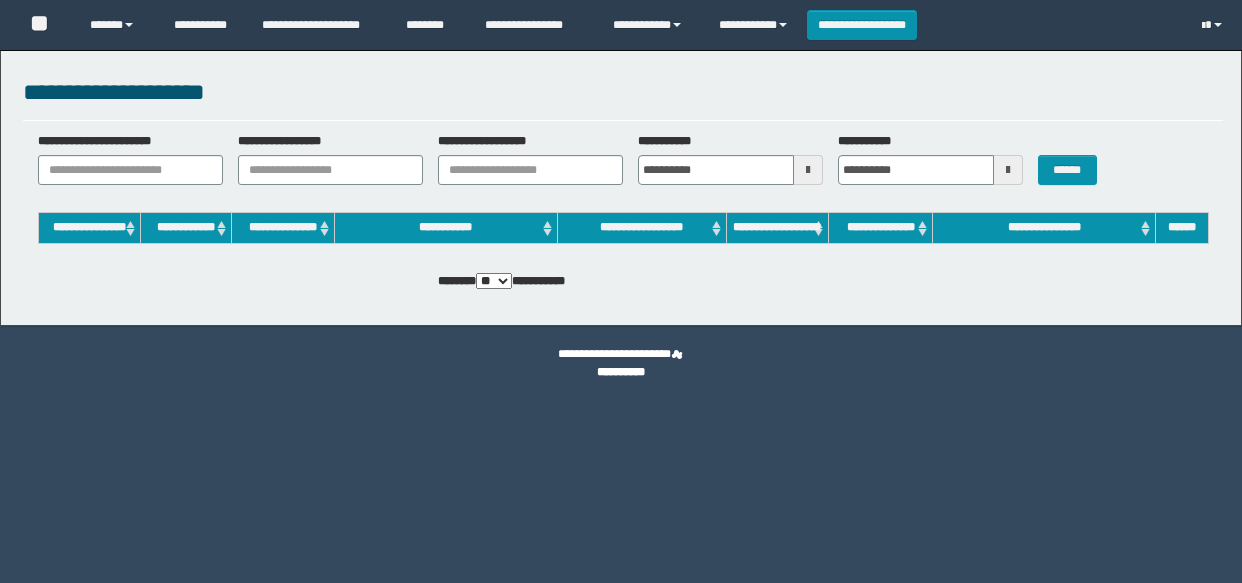 scroll, scrollTop: 0, scrollLeft: 0, axis: both 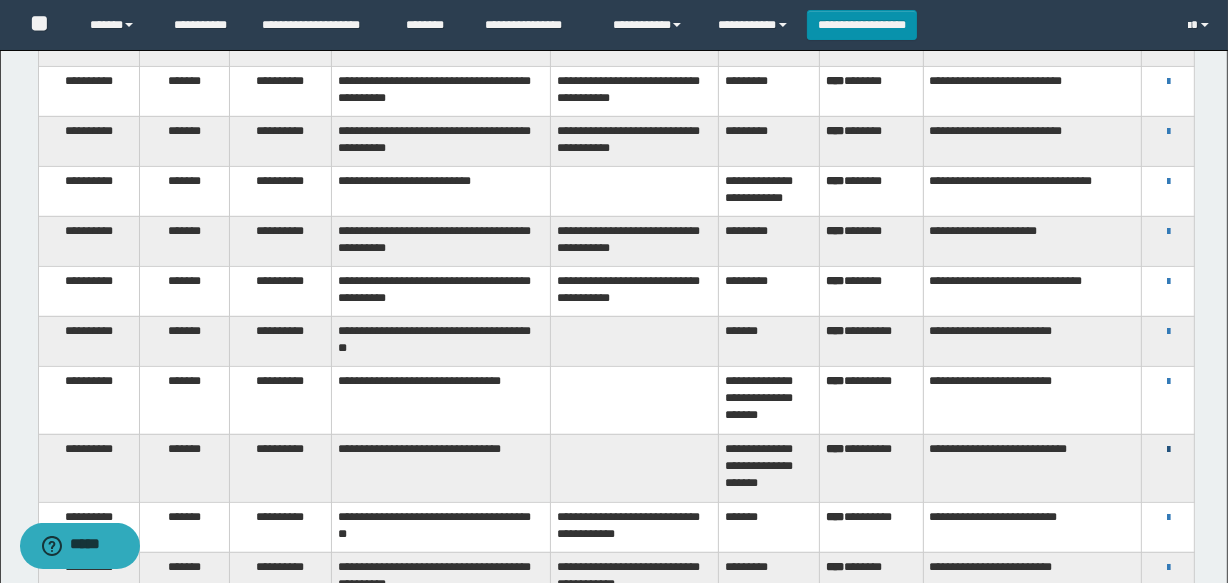 click at bounding box center (1168, 450) 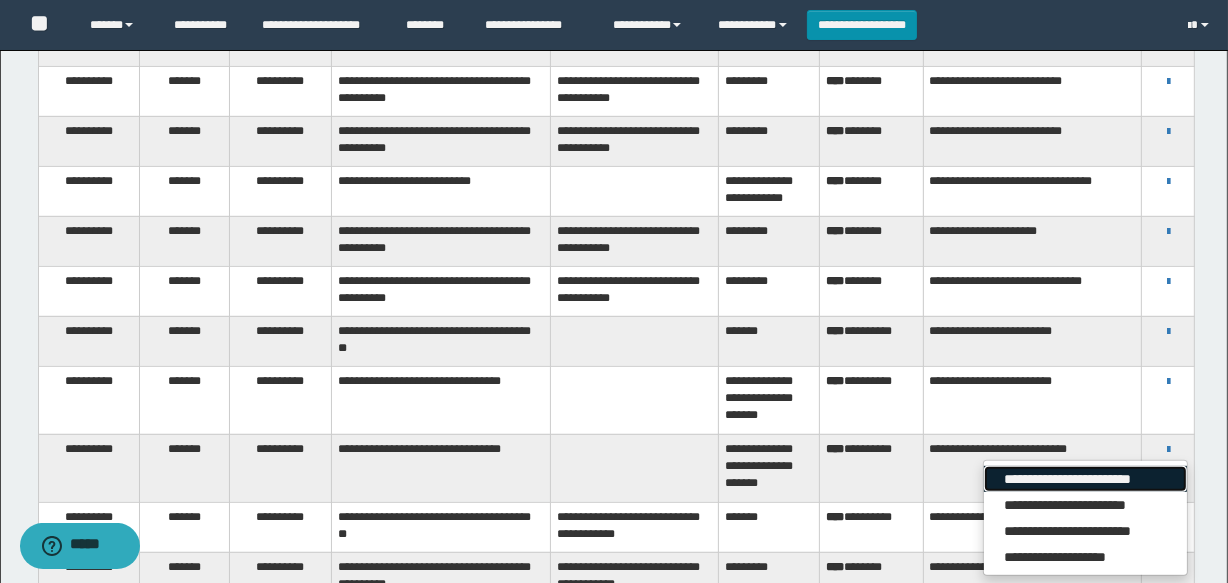 click on "**********" at bounding box center (1085, 479) 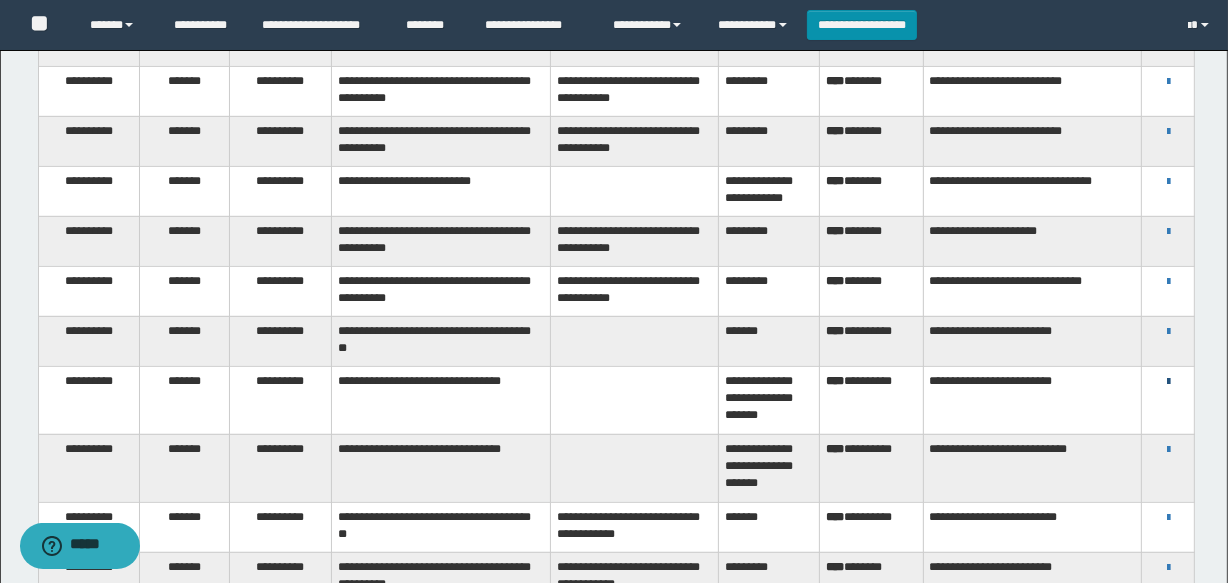 click at bounding box center (1168, 382) 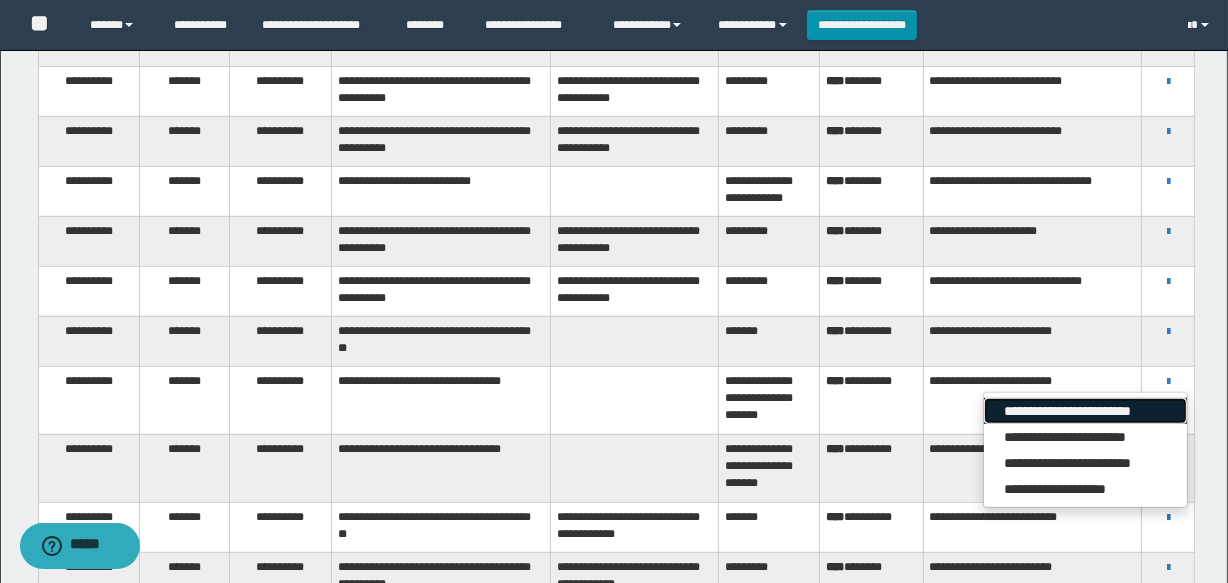 click on "**********" at bounding box center [1085, 411] 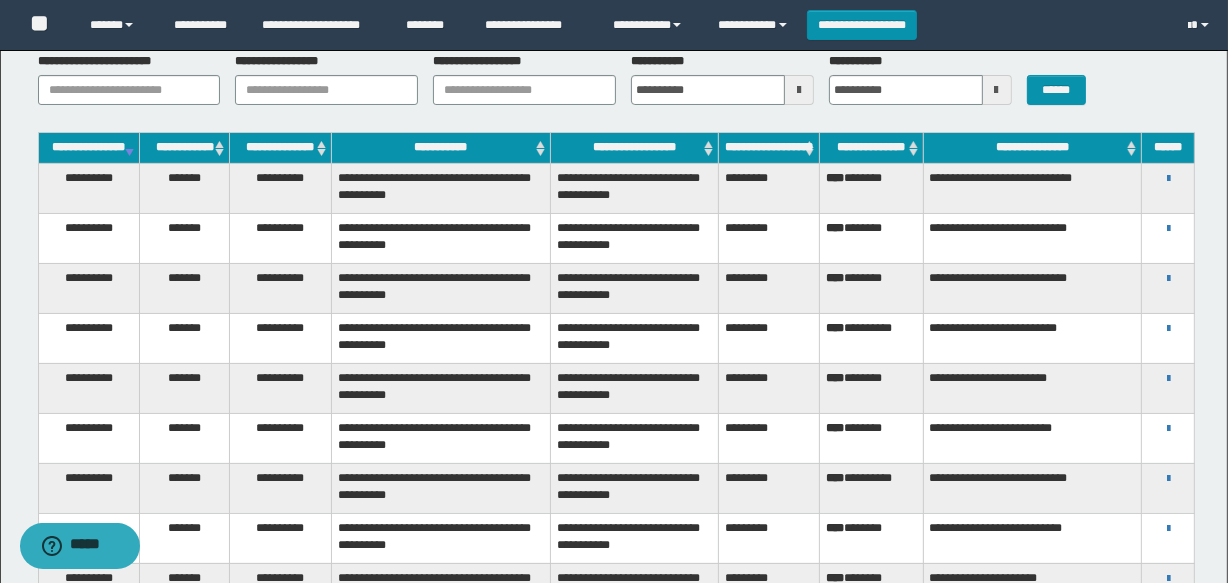 scroll, scrollTop: 0, scrollLeft: 0, axis: both 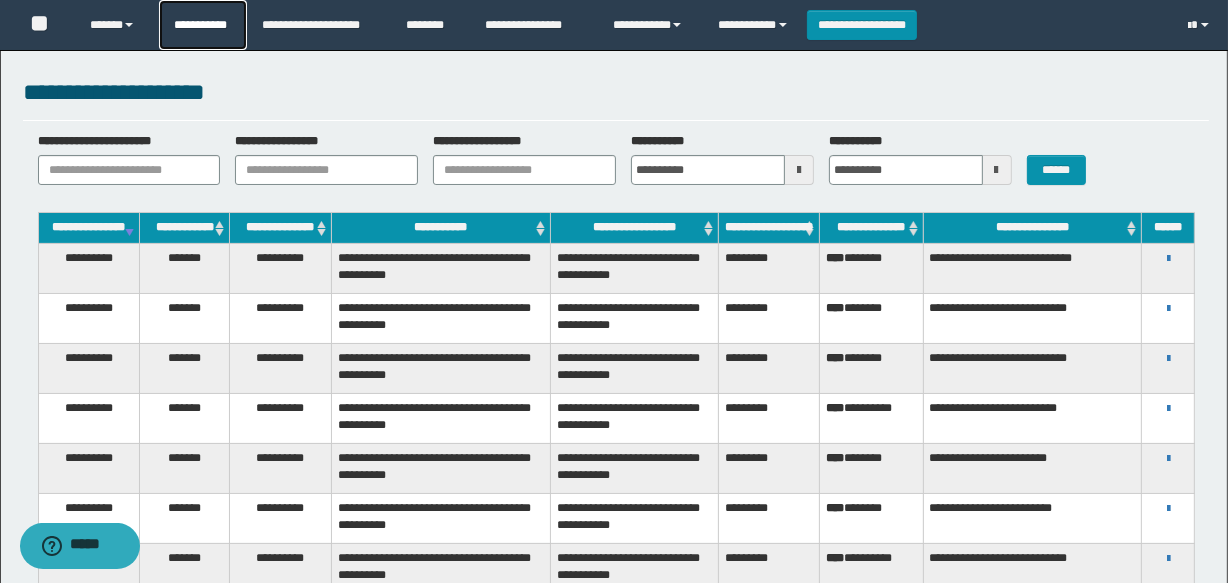 click on "**********" at bounding box center [203, 25] 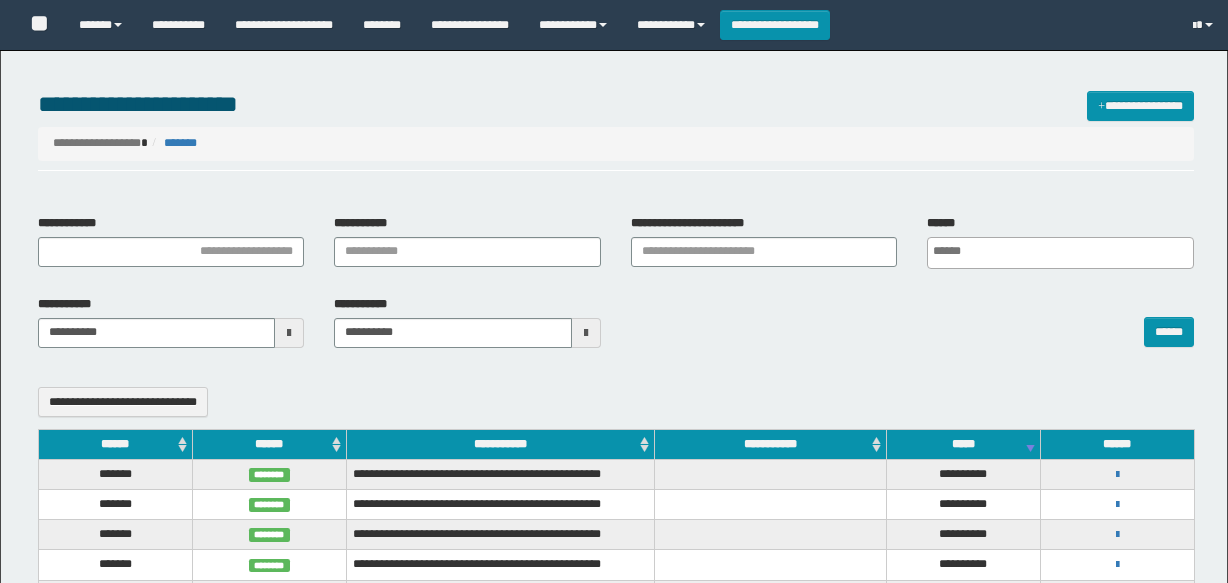 select 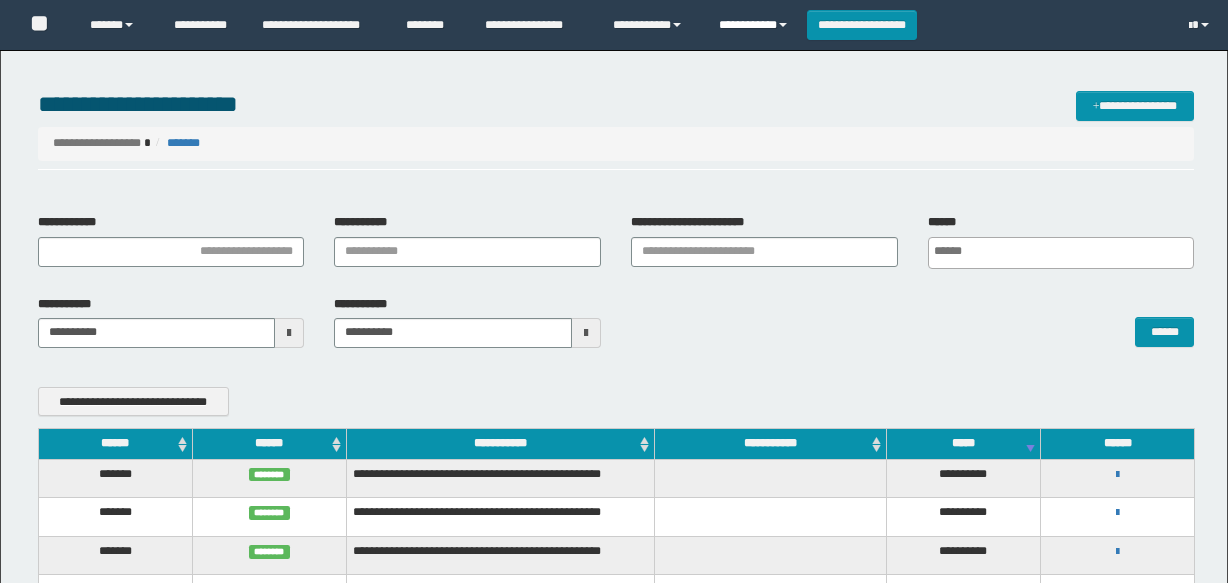 scroll, scrollTop: 0, scrollLeft: 0, axis: both 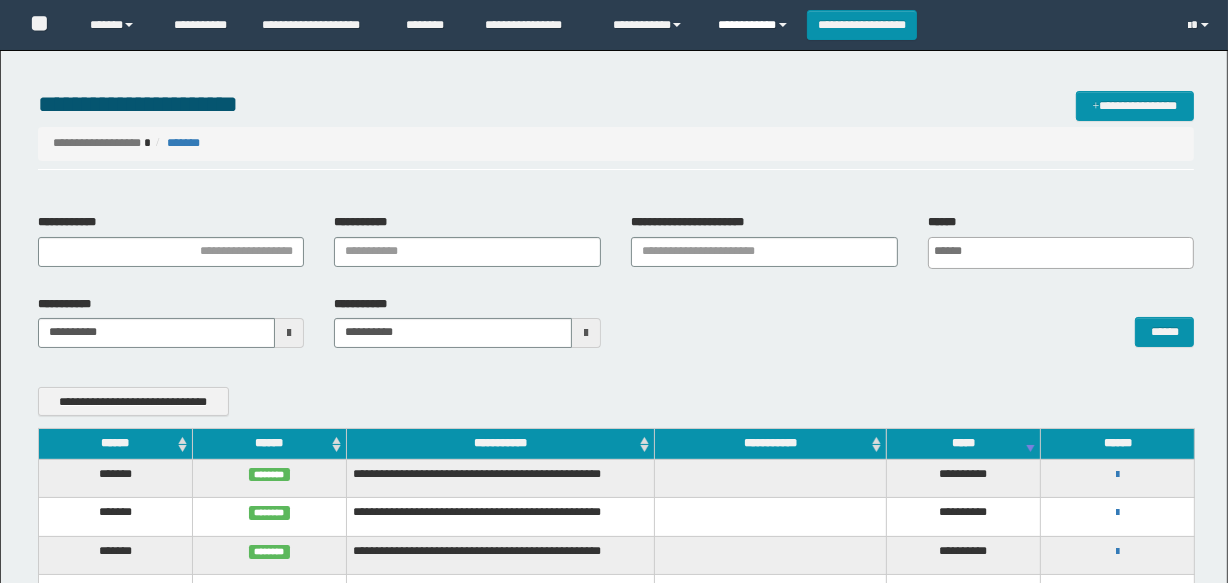 click on "**********" at bounding box center (755, 25) 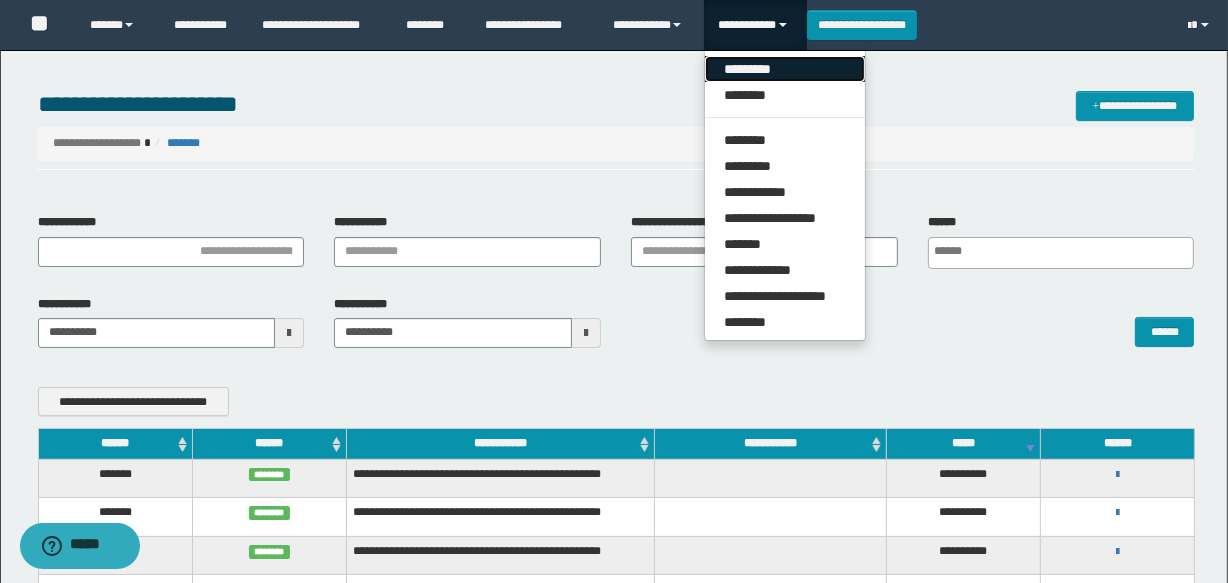 click on "*********" at bounding box center (785, 69) 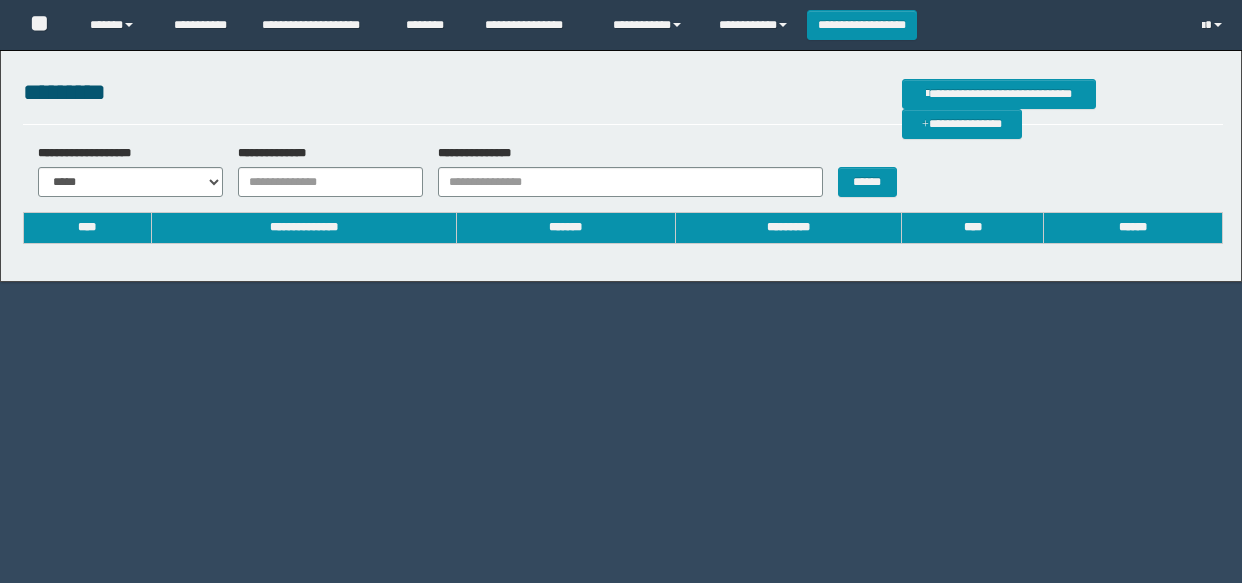 scroll, scrollTop: 0, scrollLeft: 0, axis: both 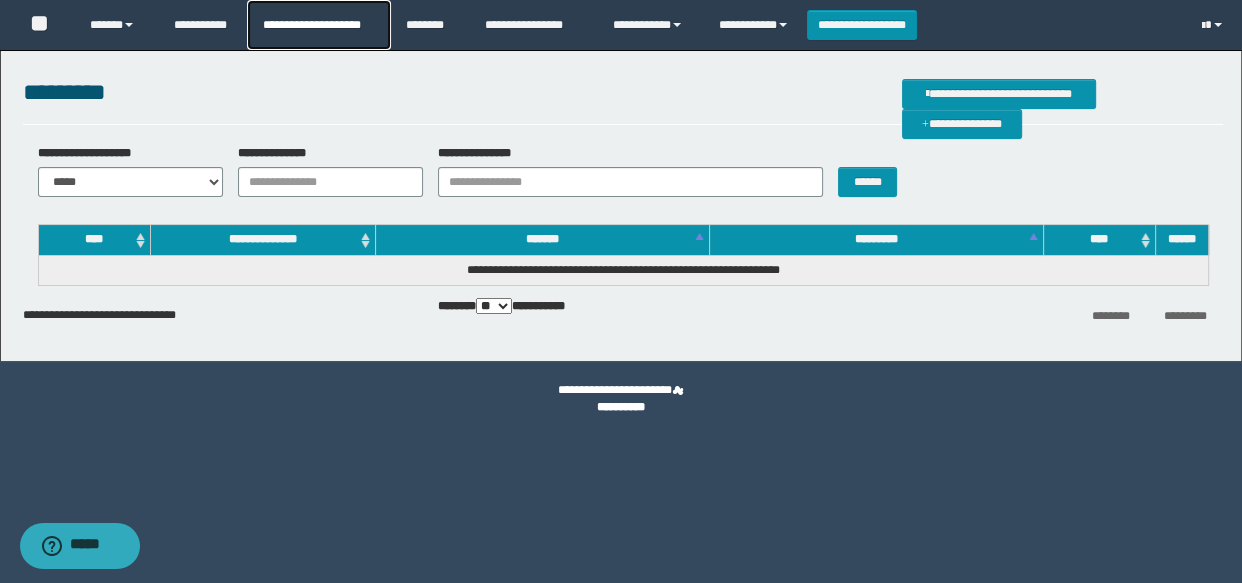 click on "**********" at bounding box center (318, 25) 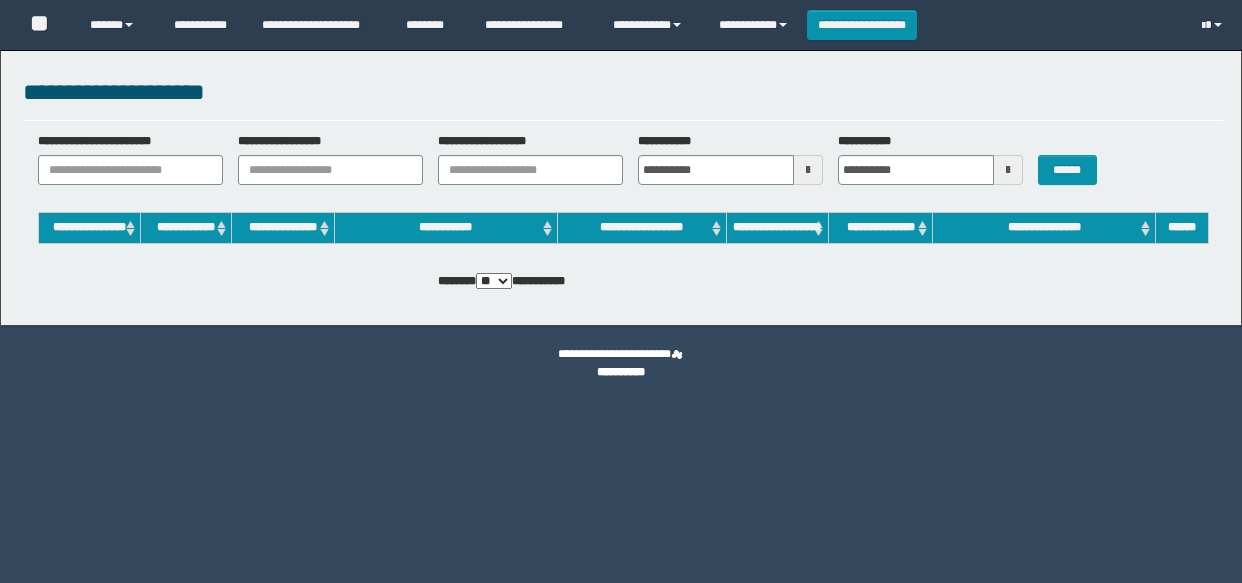 scroll, scrollTop: 0, scrollLeft: 0, axis: both 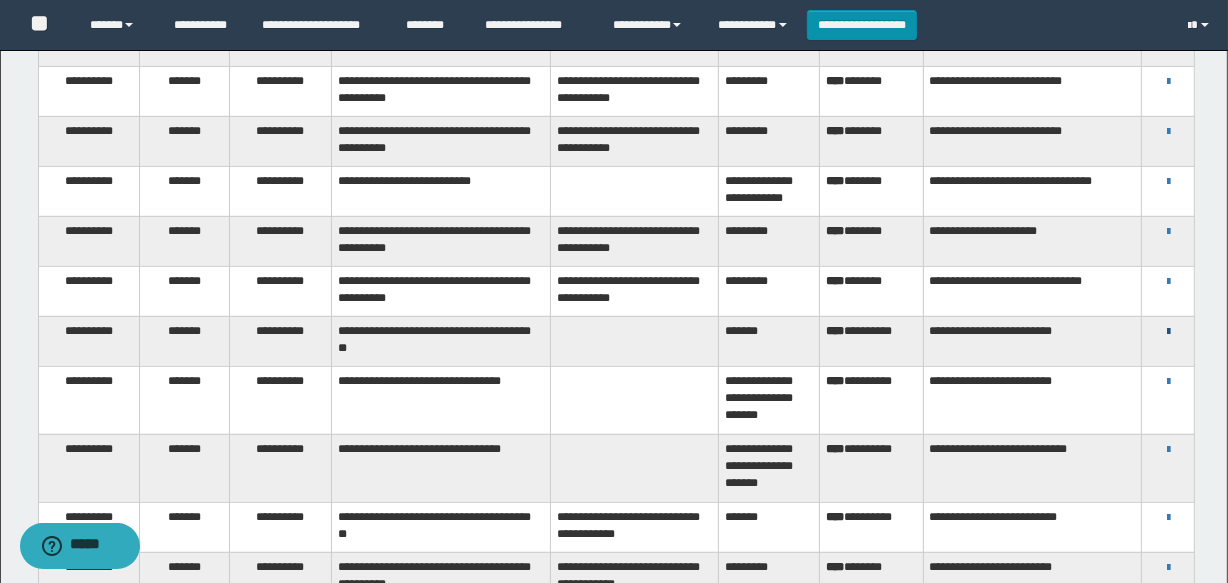 click at bounding box center (1168, 332) 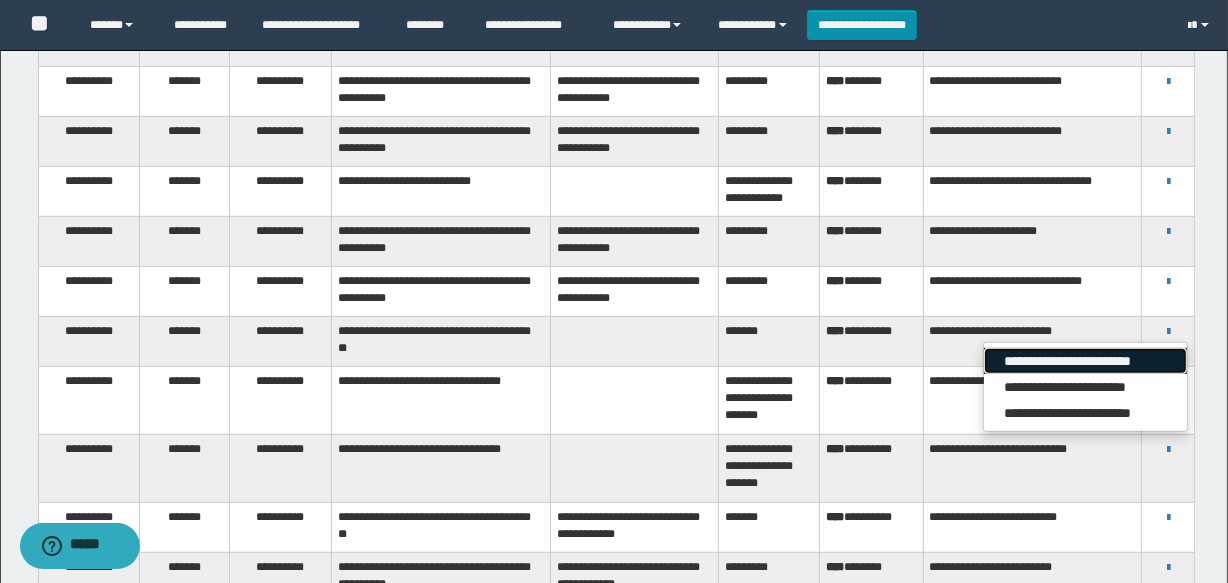 click on "**********" at bounding box center (1085, 361) 